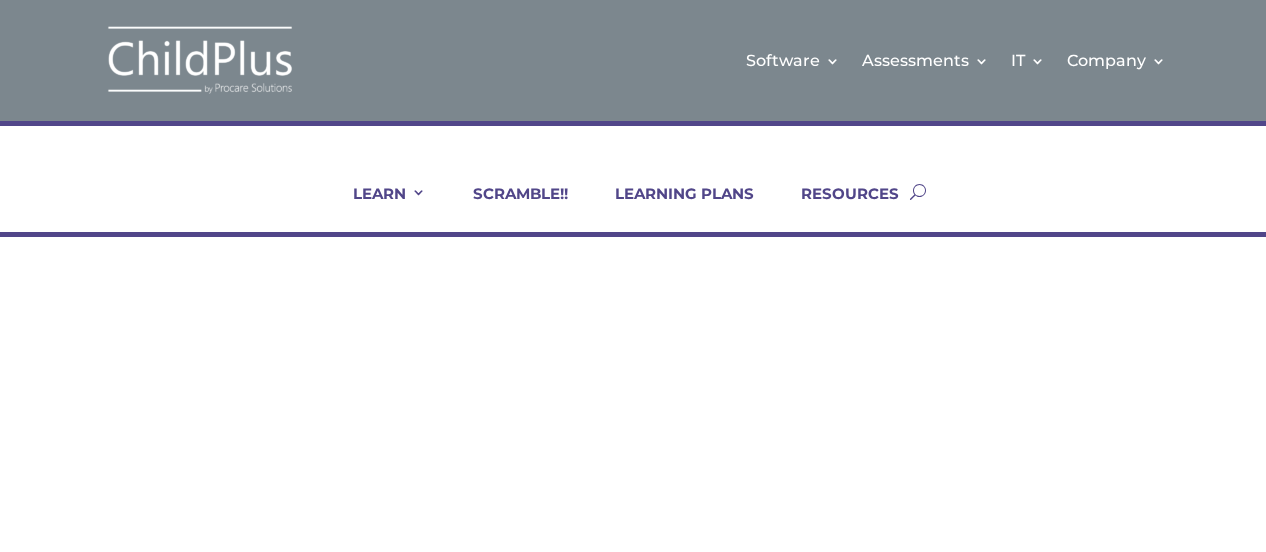 scroll, scrollTop: 0, scrollLeft: 0, axis: both 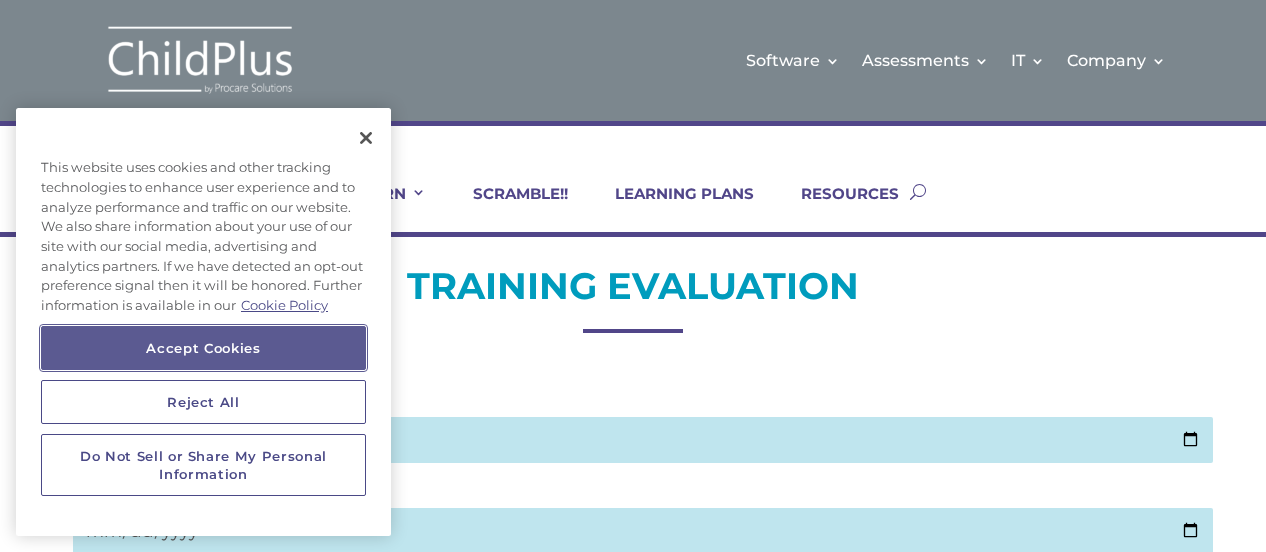 click on "Accept Cookies" at bounding box center [203, 348] 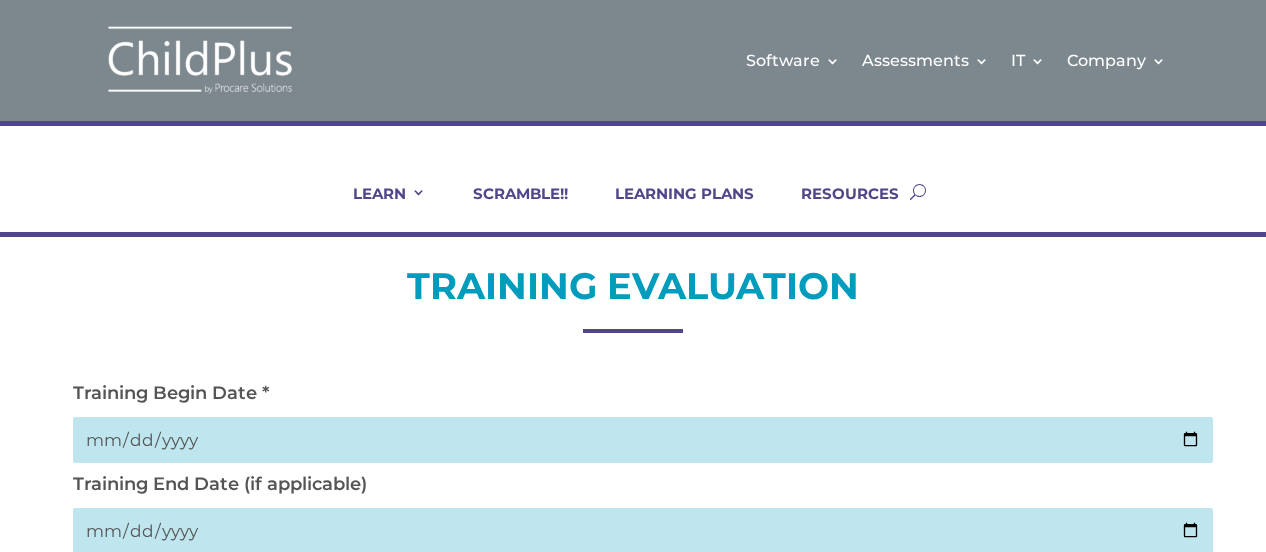click at bounding box center [642, 440] 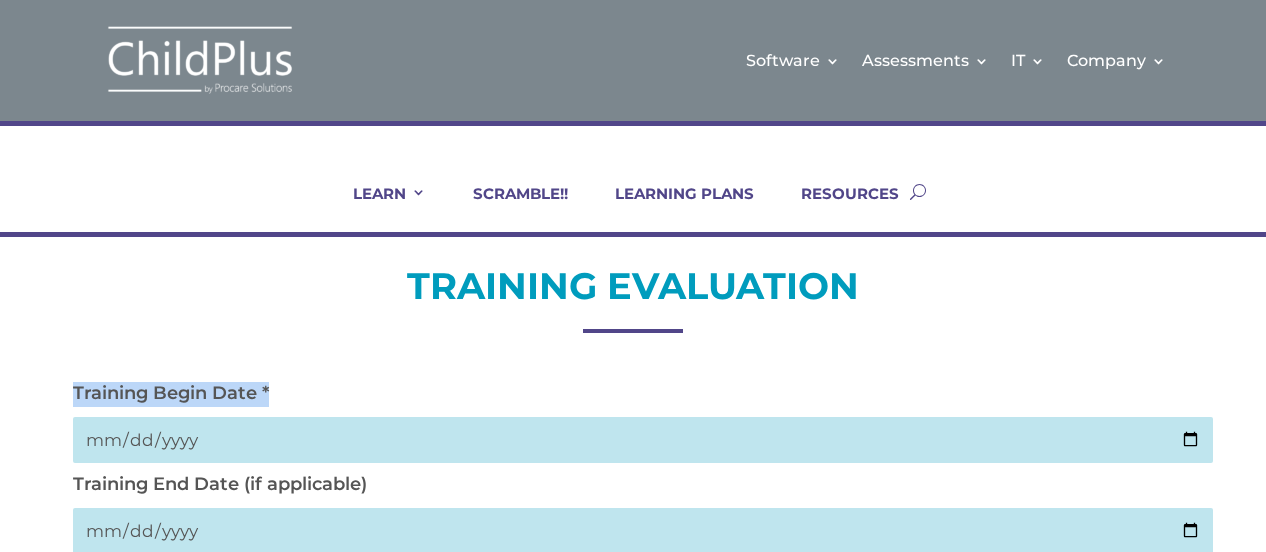 scroll, scrollTop: 0, scrollLeft: 30, axis: horizontal 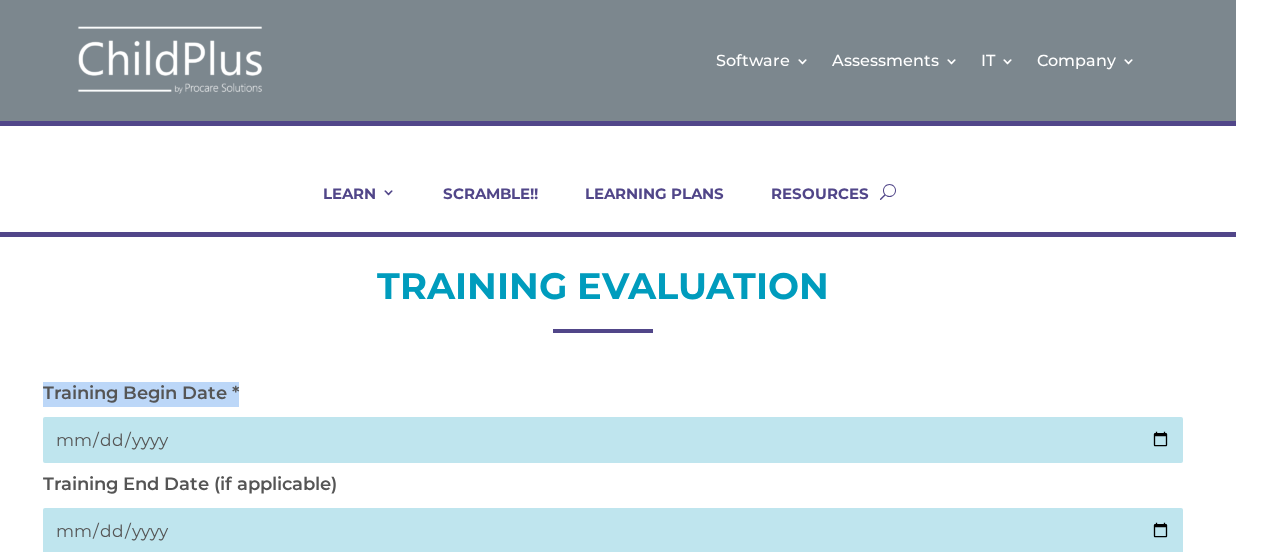 drag, startPoint x: 1263, startPoint y: 375, endPoint x: 1258, endPoint y: 454, distance: 79.15807 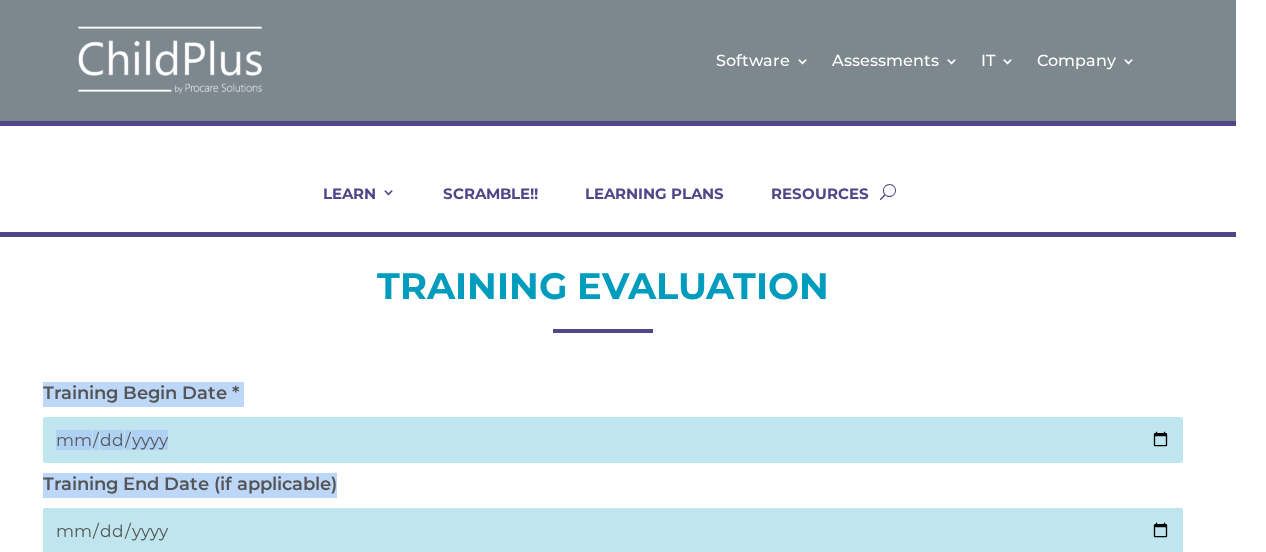 drag, startPoint x: 1244, startPoint y: 343, endPoint x: 1239, endPoint y: 477, distance: 134.09325 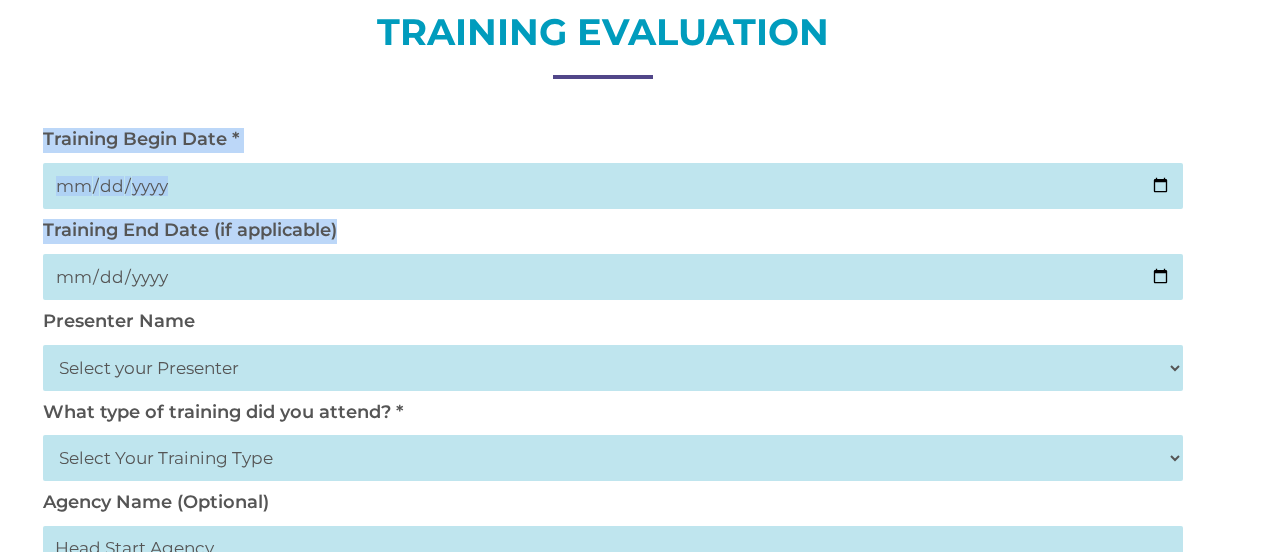 scroll, scrollTop: 261, scrollLeft: 0, axis: vertical 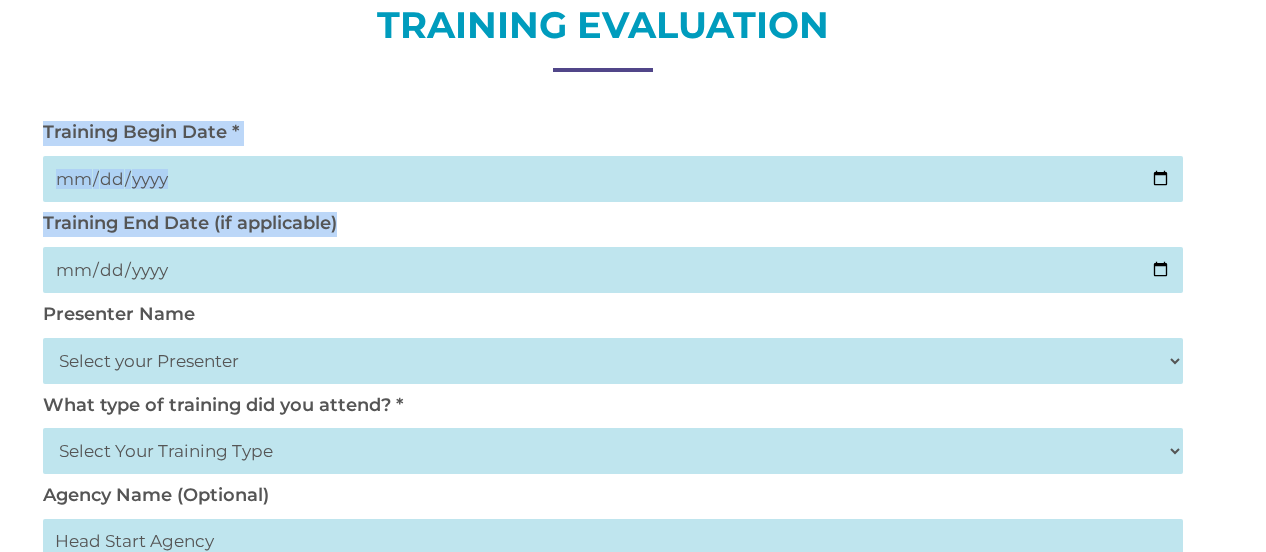 click on "Select your Presenter
[FIRST] [LAST]
[FIRST] [LAST]
[FIRST] [LAST]
[FIRST] [LAST]
[FIRST] [LAST]
[FIRST] [LAST]
[FIRST] [LAST]
[FIRST] [LAST]
[FIRST] [LAST]
[FIRST] [LAST]
[FIRST] [LAST]
[FIRST] [LAST]
[FIRST] [LAST]
[FIRST] [LAST]
[FIRST] [LAST]
[FIRST] [LAST]
[FIRST] [LAST]
[FIRST] [LAST]" at bounding box center (612, 361) 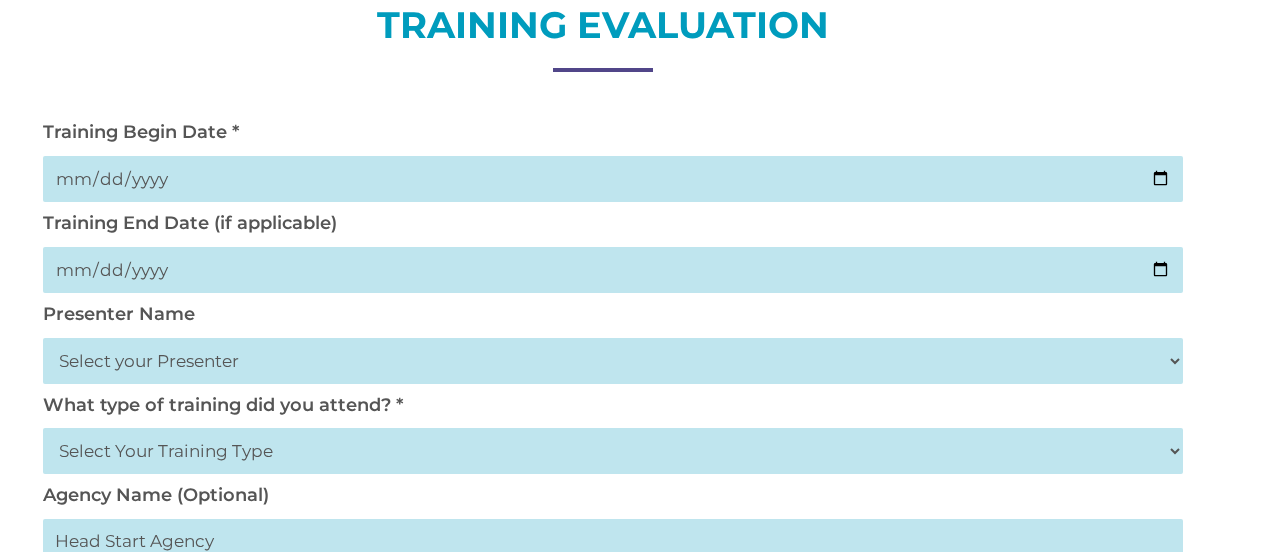 click on "Training Begin Date * [DATE]
Training End Date (if applicable) [DATE]
Presenter Name
Select your Presenter
[FIRST] [LAST]
[FIRST] [LAST]
[FIRST] [LAST]
[FIRST] [LAST]
[FIRST] [LAST]
[FIRST] [LAST]
[FIRST] [LAST]
[FIRST] [LAST]
[FIRST] [LAST]
[FIRST] [LAST]
[FIRST] [LAST]
[FIRST] [LAST]
[FIRST] [LAST]
[FIRST] [LAST]
[FIRST] [LAST]
[FIRST] [LAST]
[FIRST] [LAST]
[FIRST] [LAST]
What type of training did you attend? *
Select Your Training Type
On-site (at your agency)
Virtual Visit
Live Group Webinar
Agency Name (Optional)
[NAME]
Your Name (Optional)
[NAME]
Your Position (Optional)
[NAME]
How likely are you to recommend this training to a friend or colleague?
0
1
2
3
4
5
6" at bounding box center [603, 736] 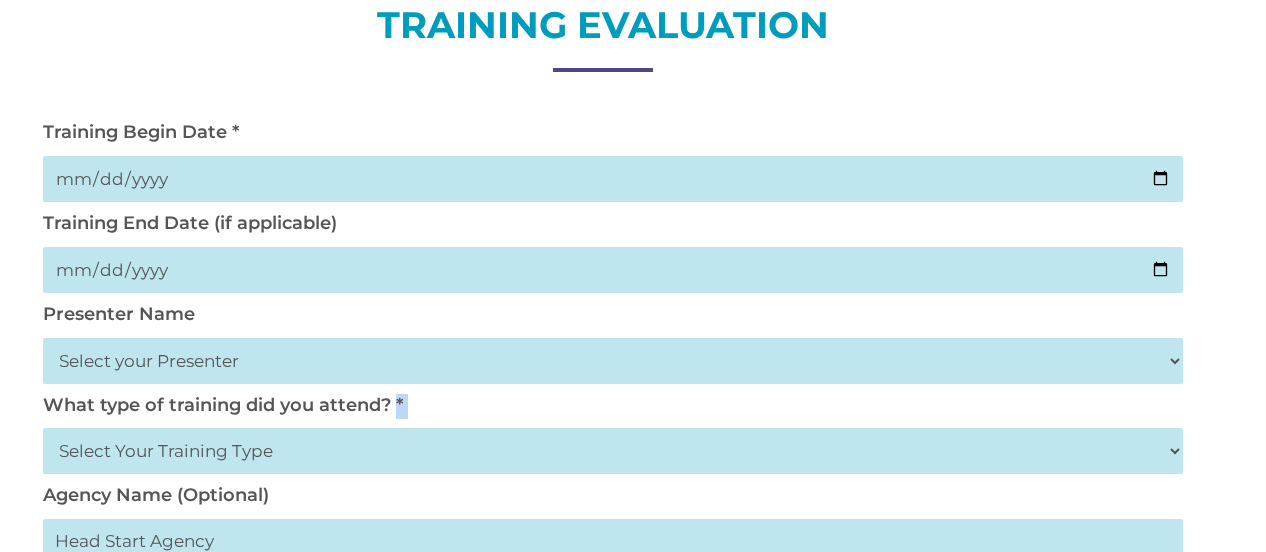 click on "Select your Presenter
[FIRST] [LAST]
[FIRST] [LAST]
[FIRST] [LAST]
[FIRST] [LAST]
[FIRST] [LAST]
[FIRST] [LAST]
[FIRST] [LAST]
[FIRST] [LAST]
[FIRST] [LAST]
[FIRST] [LAST]
[FIRST] [LAST]
[FIRST] [LAST]
[FIRST] [LAST]
[FIRST] [LAST]
[FIRST] [LAST]
[FIRST] [LAST]
[FIRST] [LAST]
[FIRST] [LAST]" at bounding box center (612, 361) 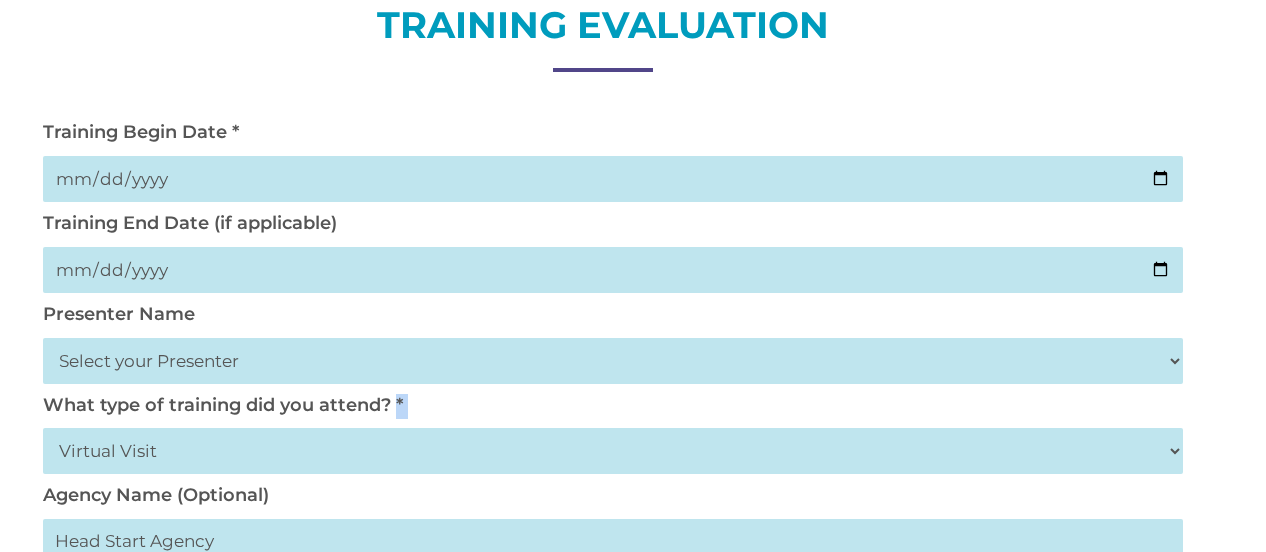 select on "Live Group Webinar" 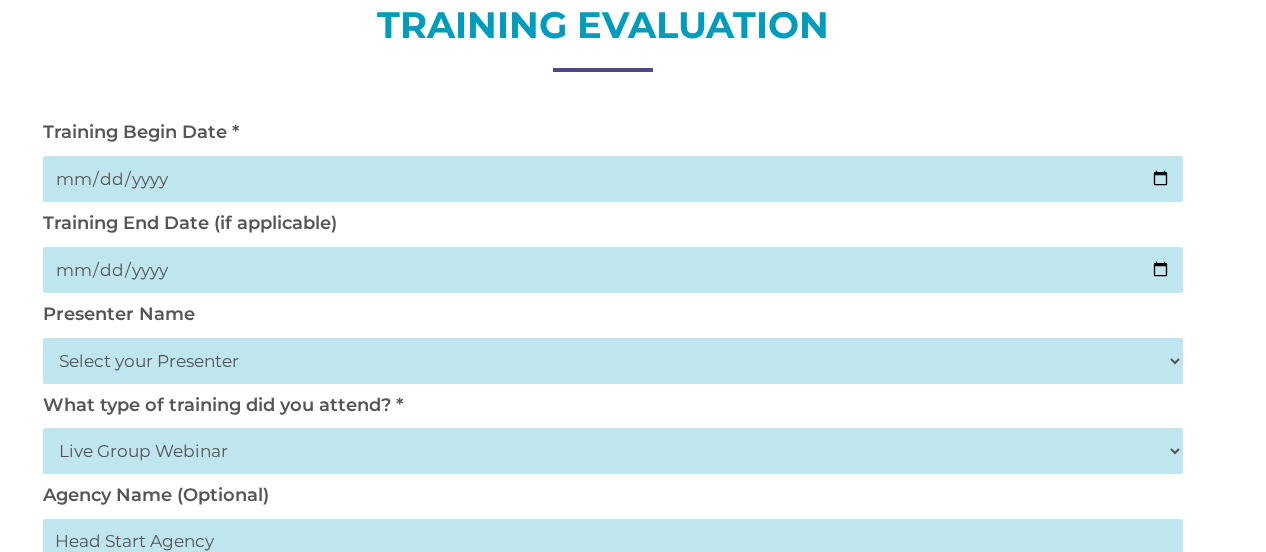 click at bounding box center (612, 541) 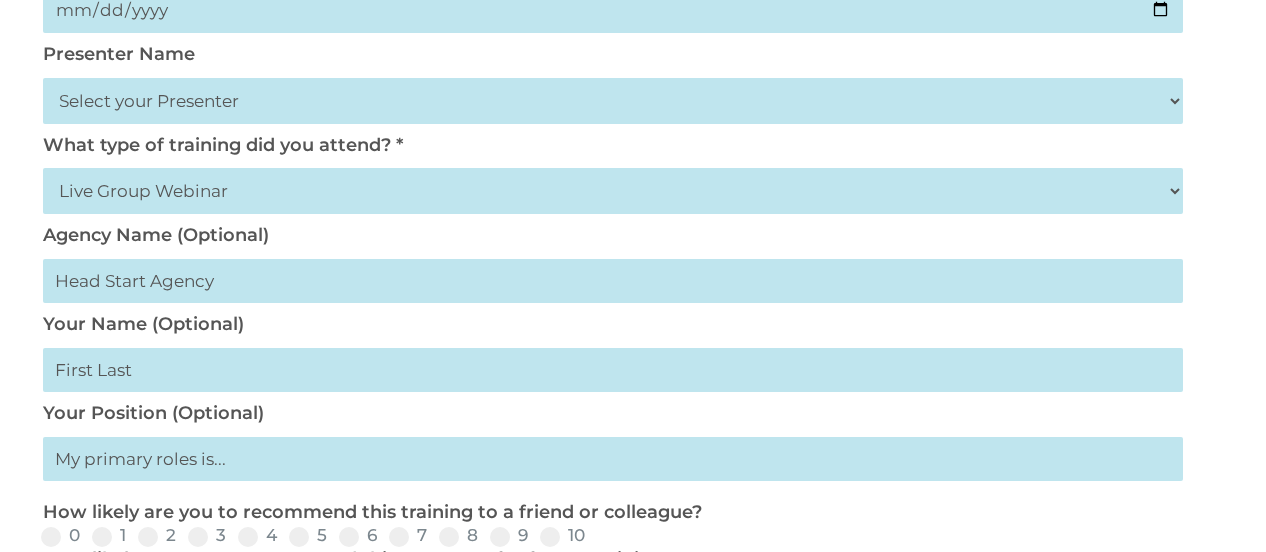 scroll, scrollTop: 522, scrollLeft: 0, axis: vertical 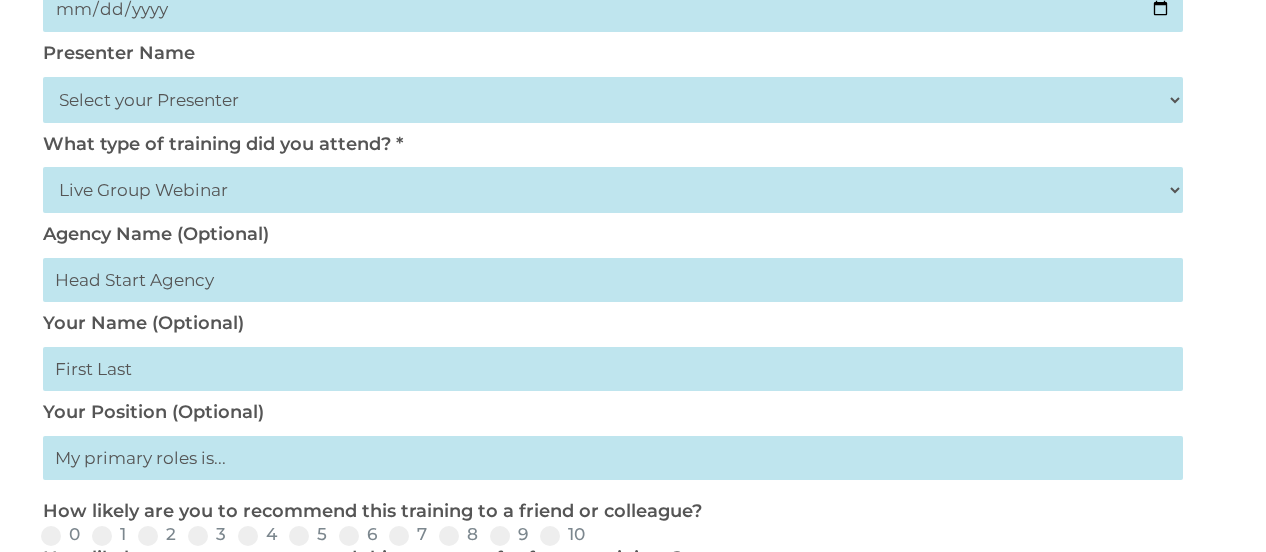click at bounding box center [612, 369] 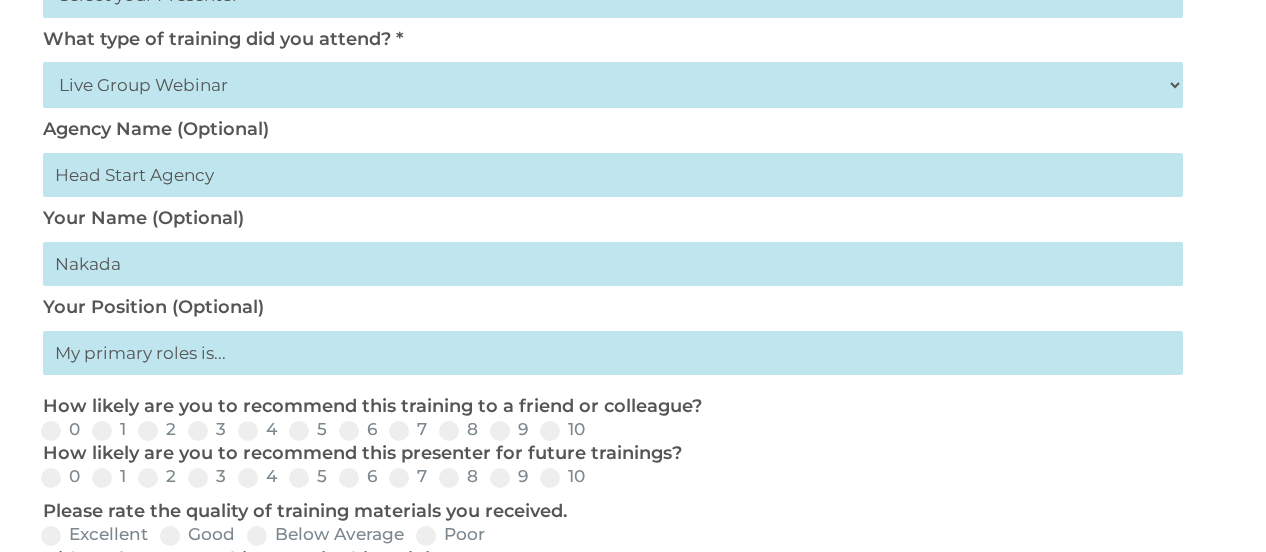 scroll, scrollTop: 628, scrollLeft: 0, axis: vertical 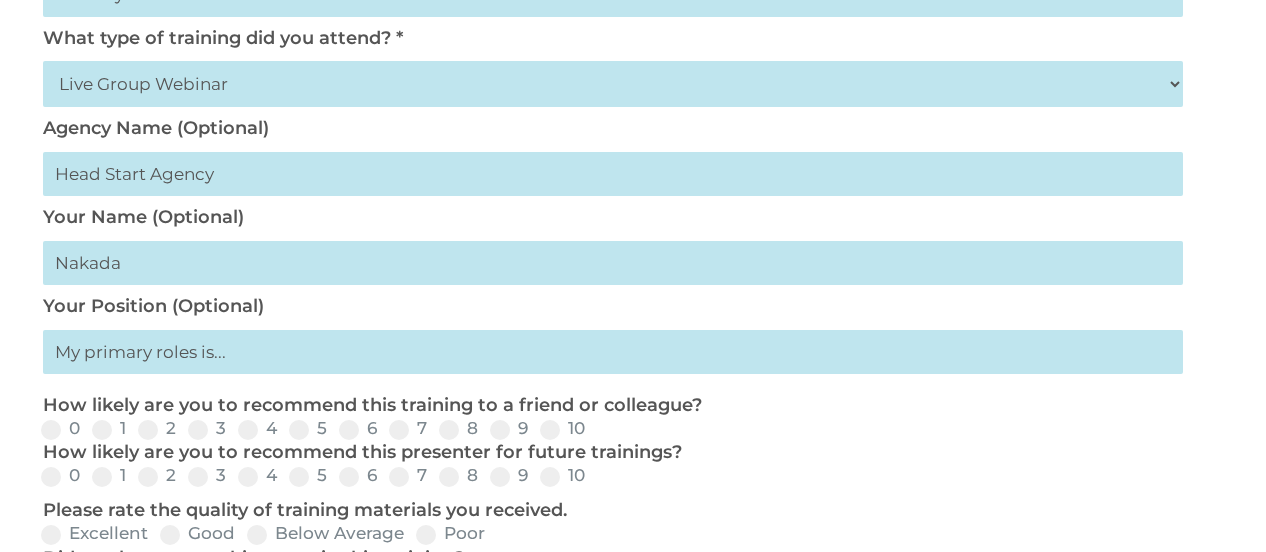 type on "Nakada" 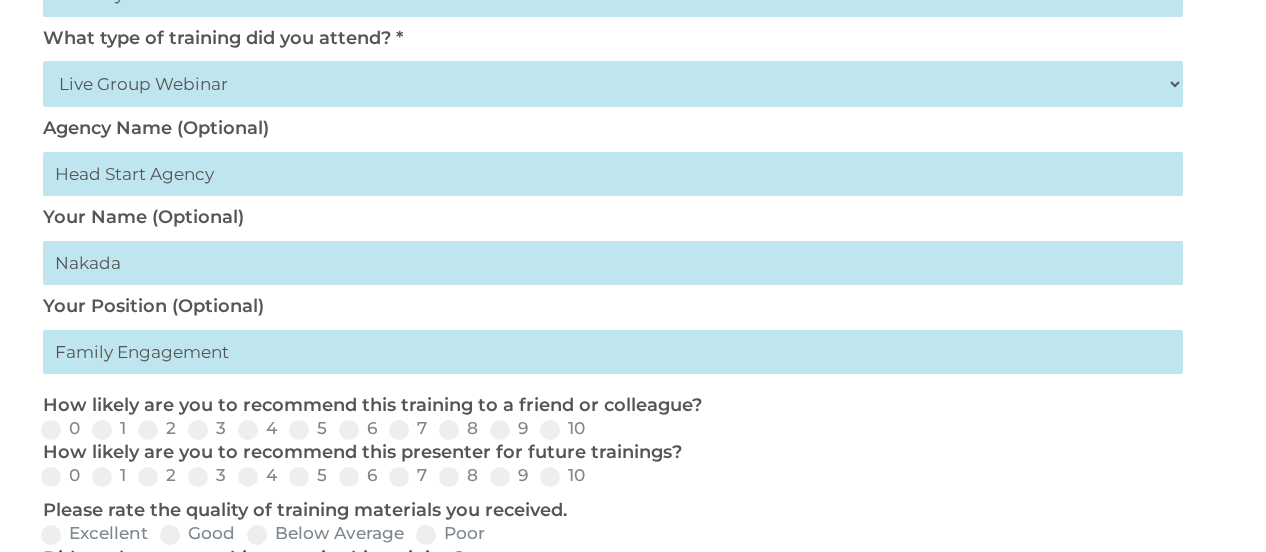 type on "Family Engagement" 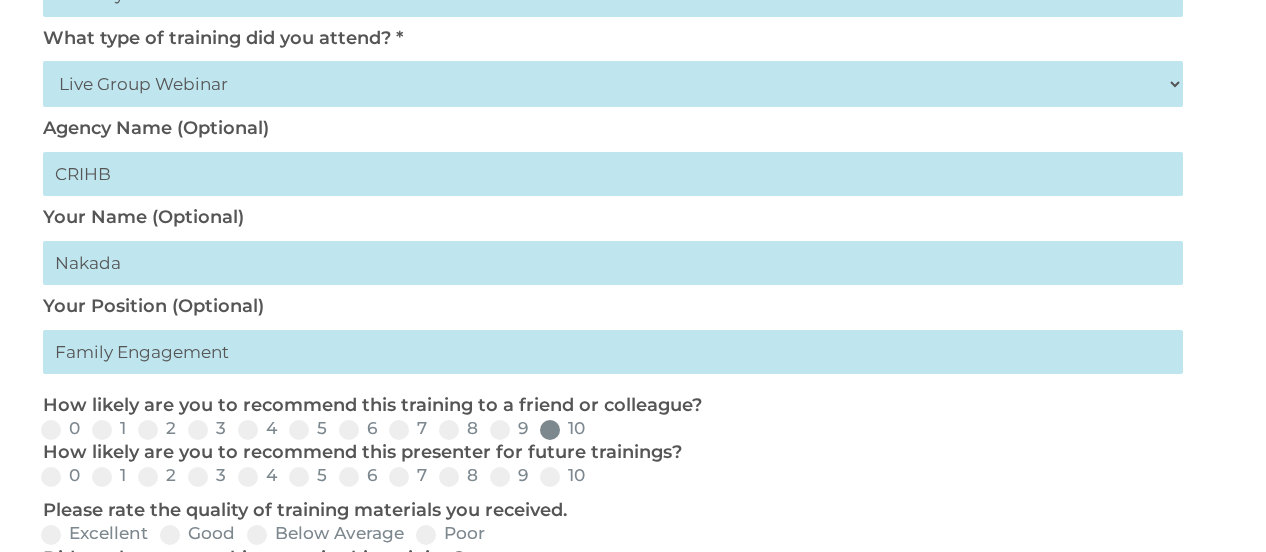 type on "CRIHB" 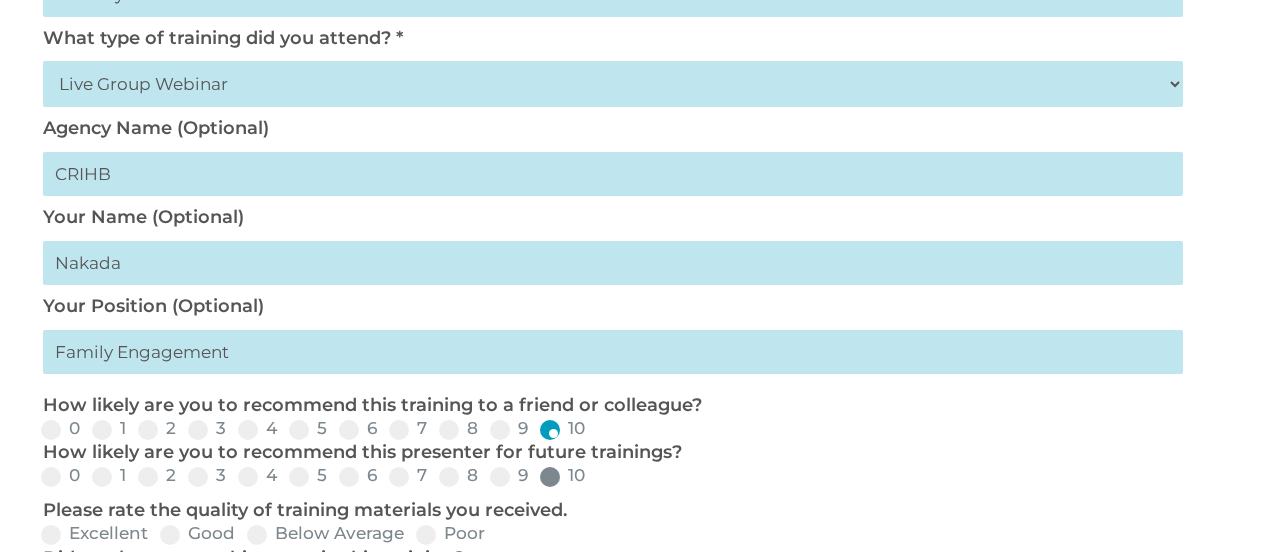 click at bounding box center (550, 477) 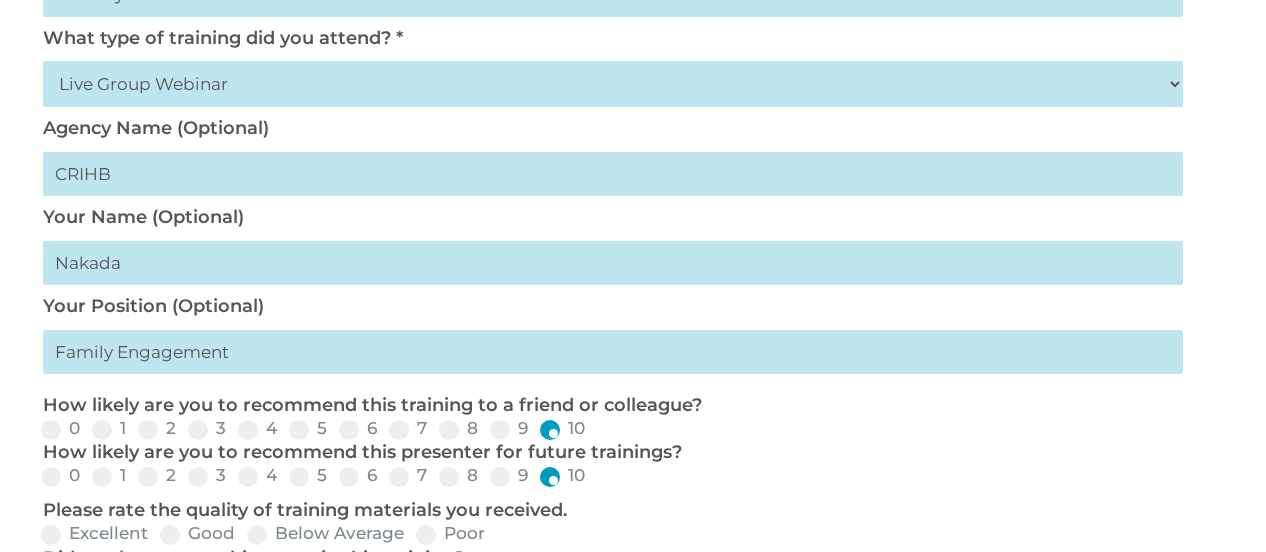click on "How likely are you to recommend this training to a friend or colleague?" at bounding box center [607, 406] 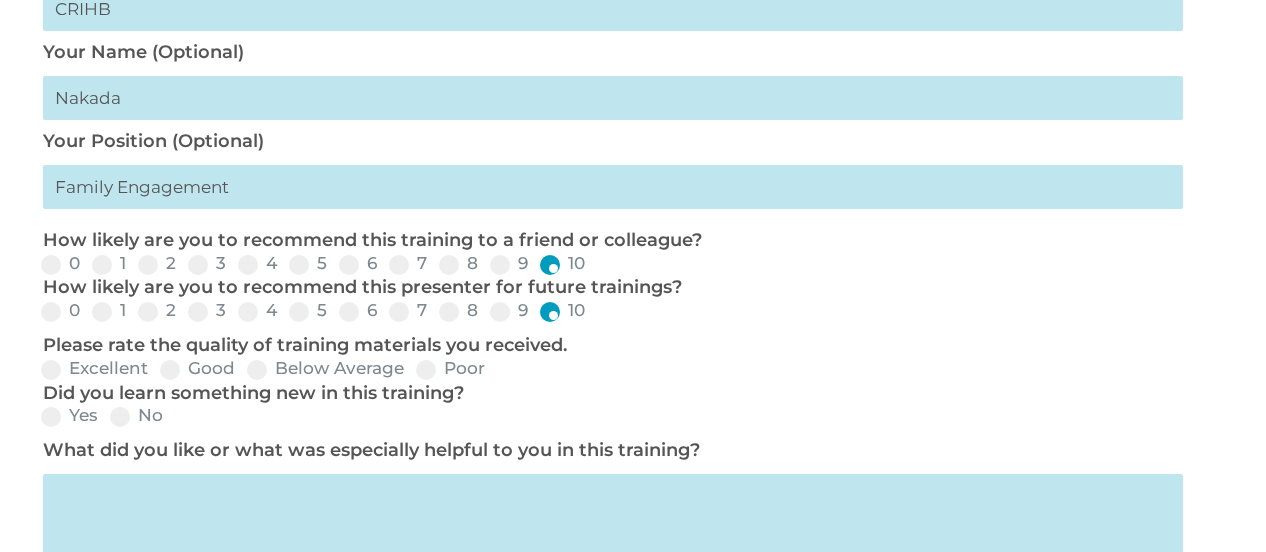 scroll, scrollTop: 794, scrollLeft: 0, axis: vertical 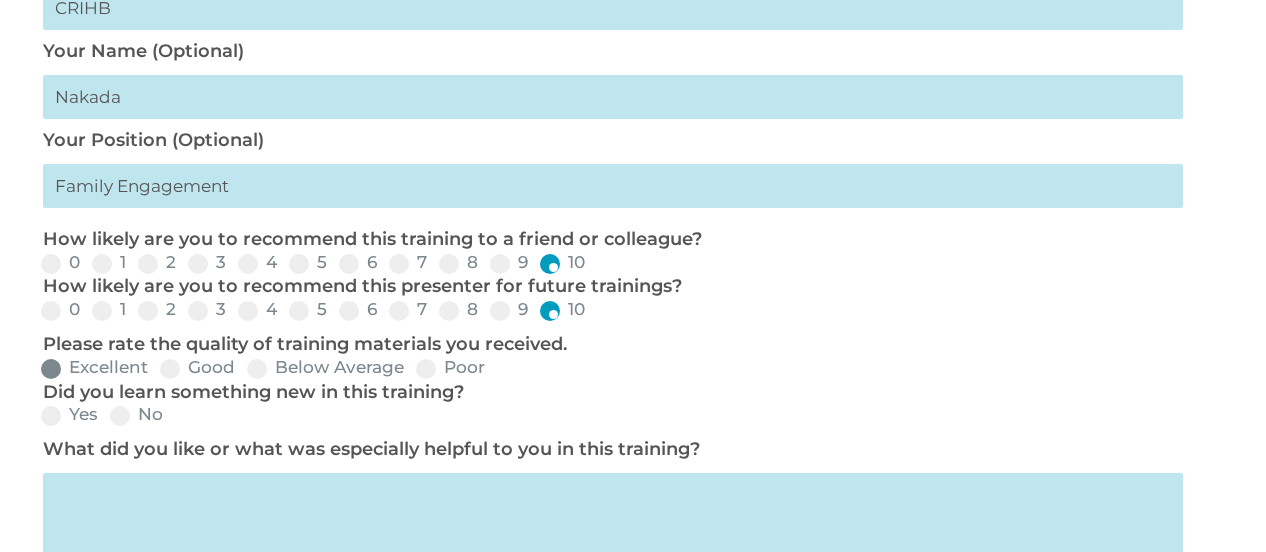 click on "Excellent" at bounding box center (94, 367) 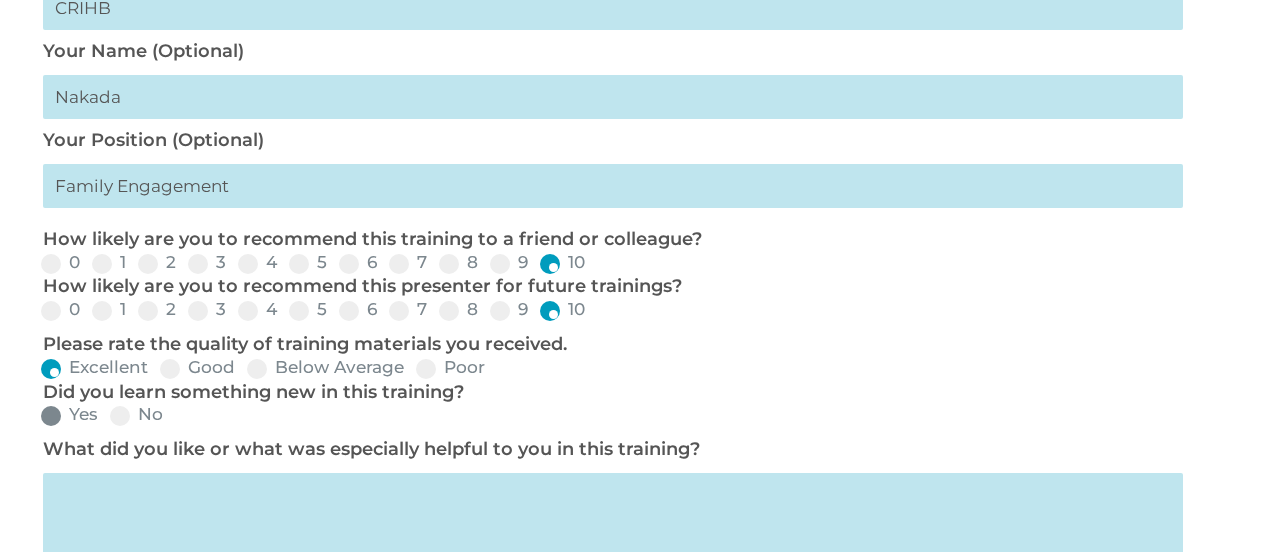 click on "Yes" at bounding box center (69, 414) 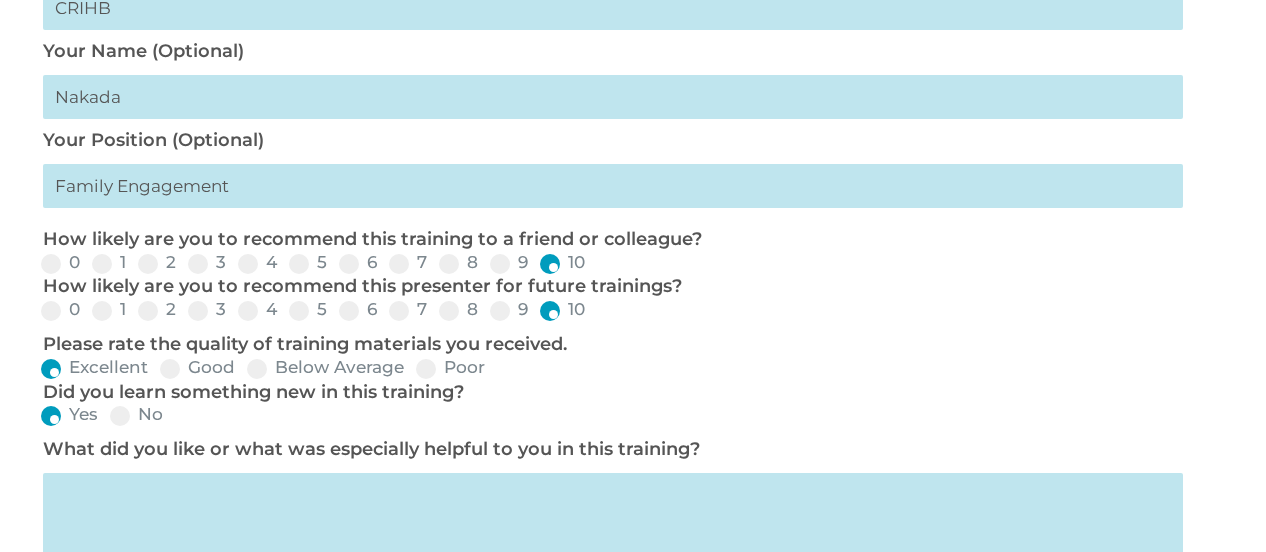 click at bounding box center (612, 545) 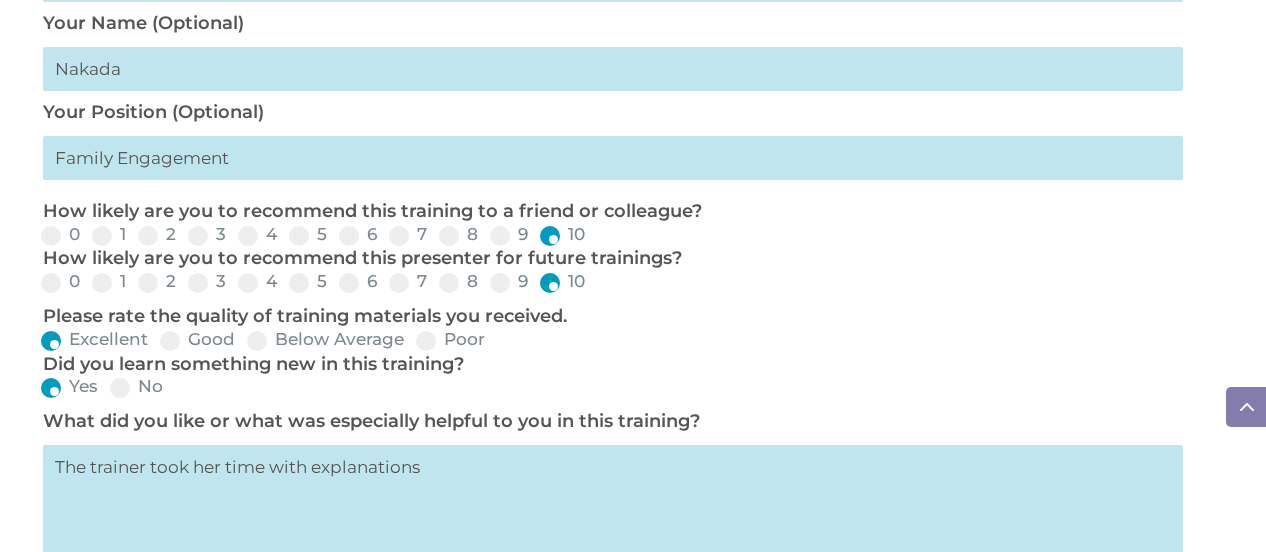 scroll, scrollTop: 824, scrollLeft: 0, axis: vertical 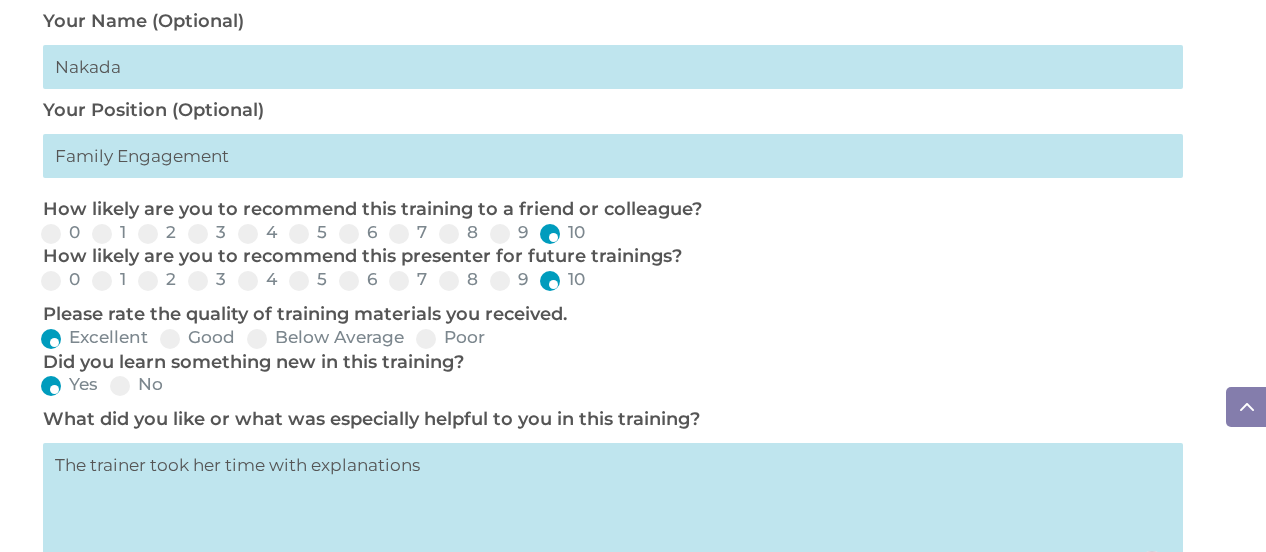 drag, startPoint x: 157, startPoint y: 517, endPoint x: 157, endPoint y: 485, distance: 32 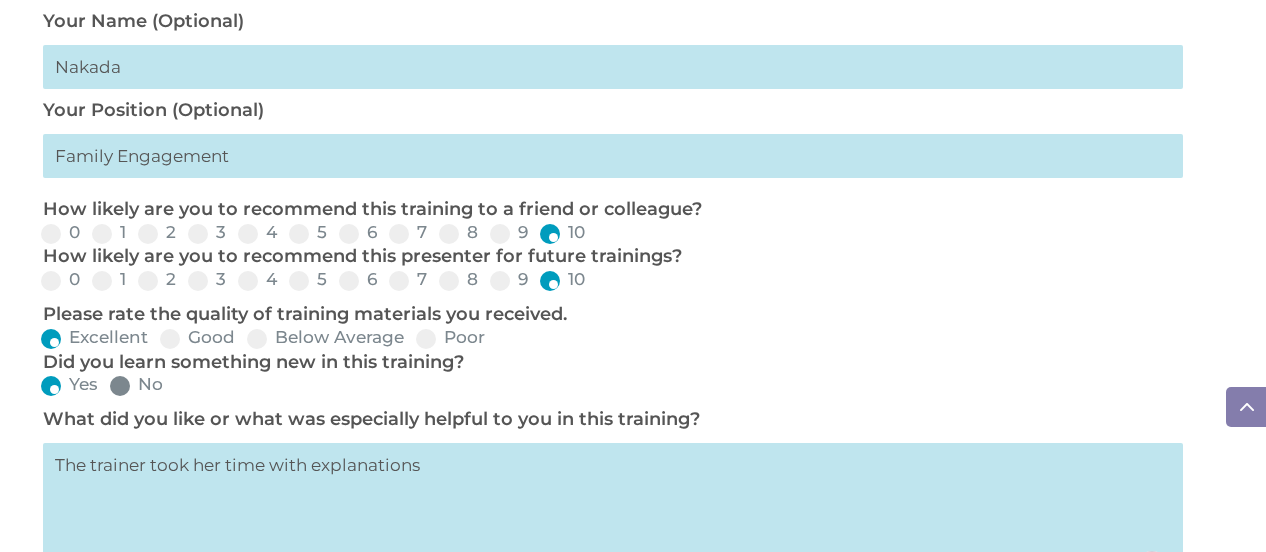 drag, startPoint x: 157, startPoint y: 485, endPoint x: 184, endPoint y: 398, distance: 91.09336 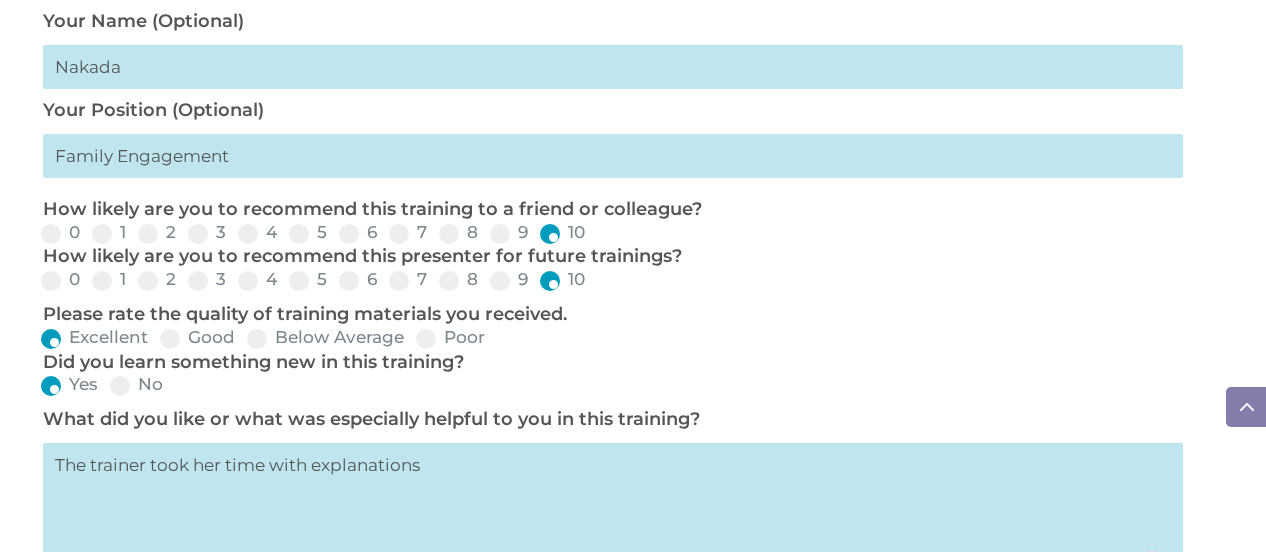 drag, startPoint x: 887, startPoint y: 506, endPoint x: 864, endPoint y: 404, distance: 104.56099 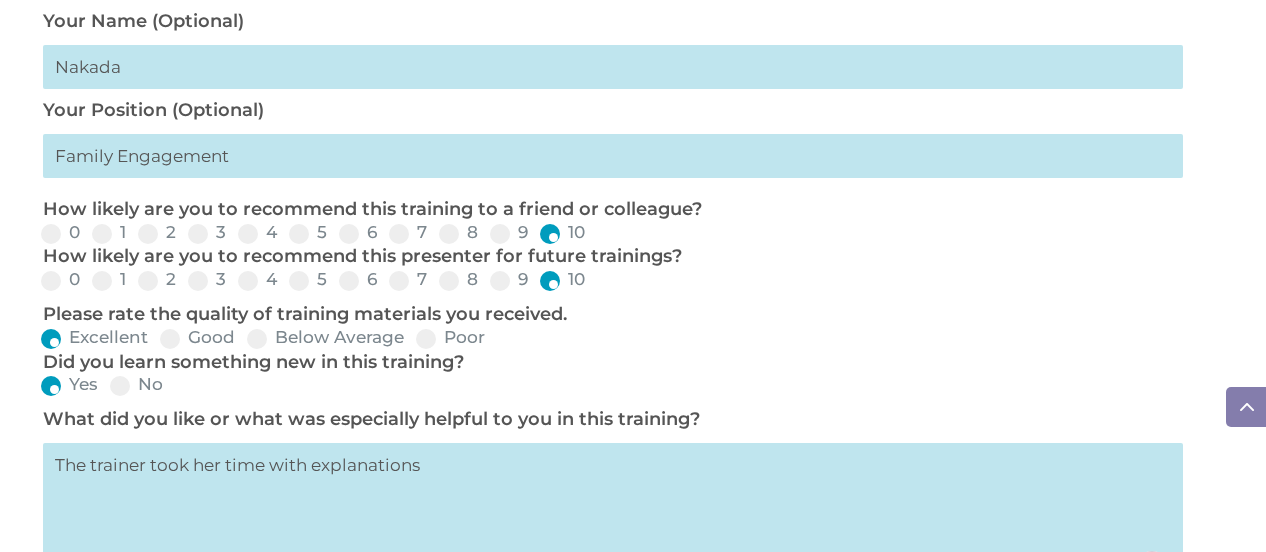 type on "The trainer took her time with explanations" 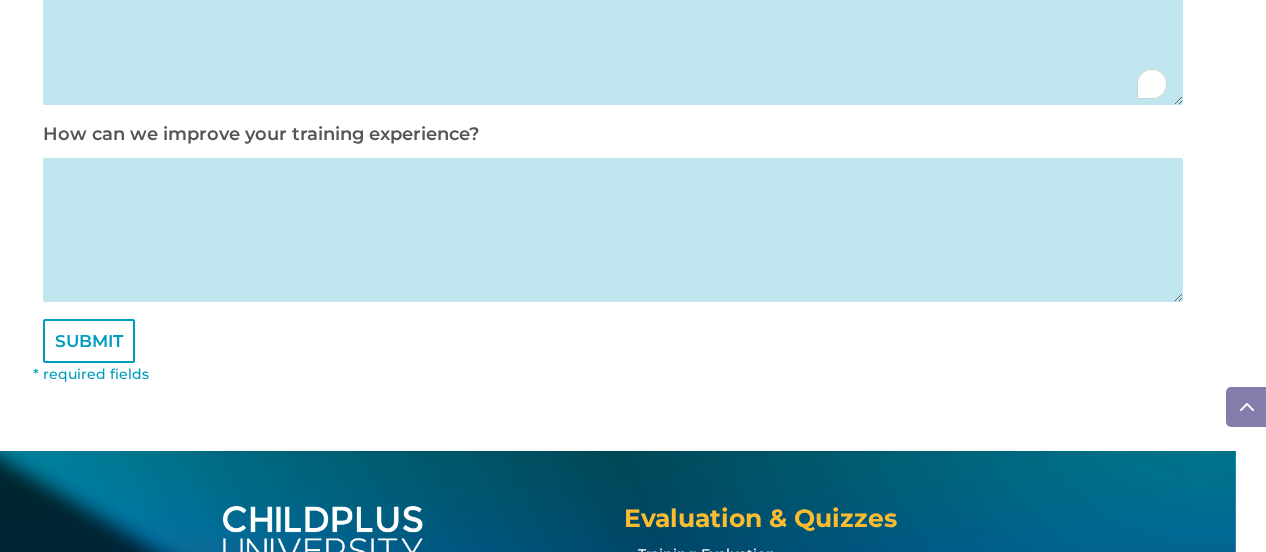 scroll, scrollTop: 1308, scrollLeft: 0, axis: vertical 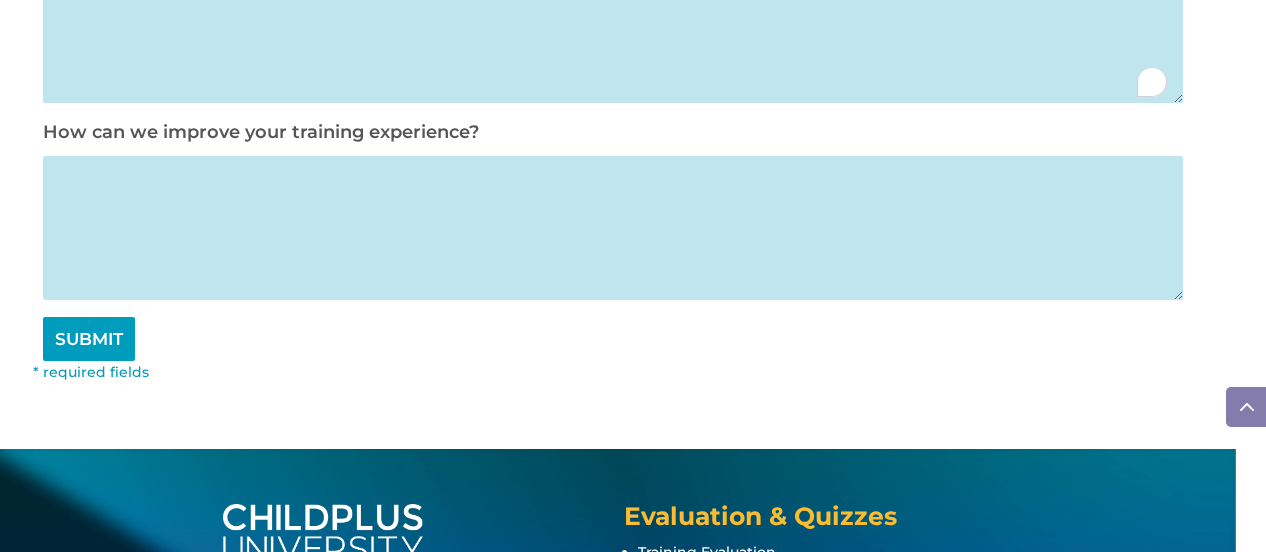 click on "SUBMIT" at bounding box center (89, 339) 